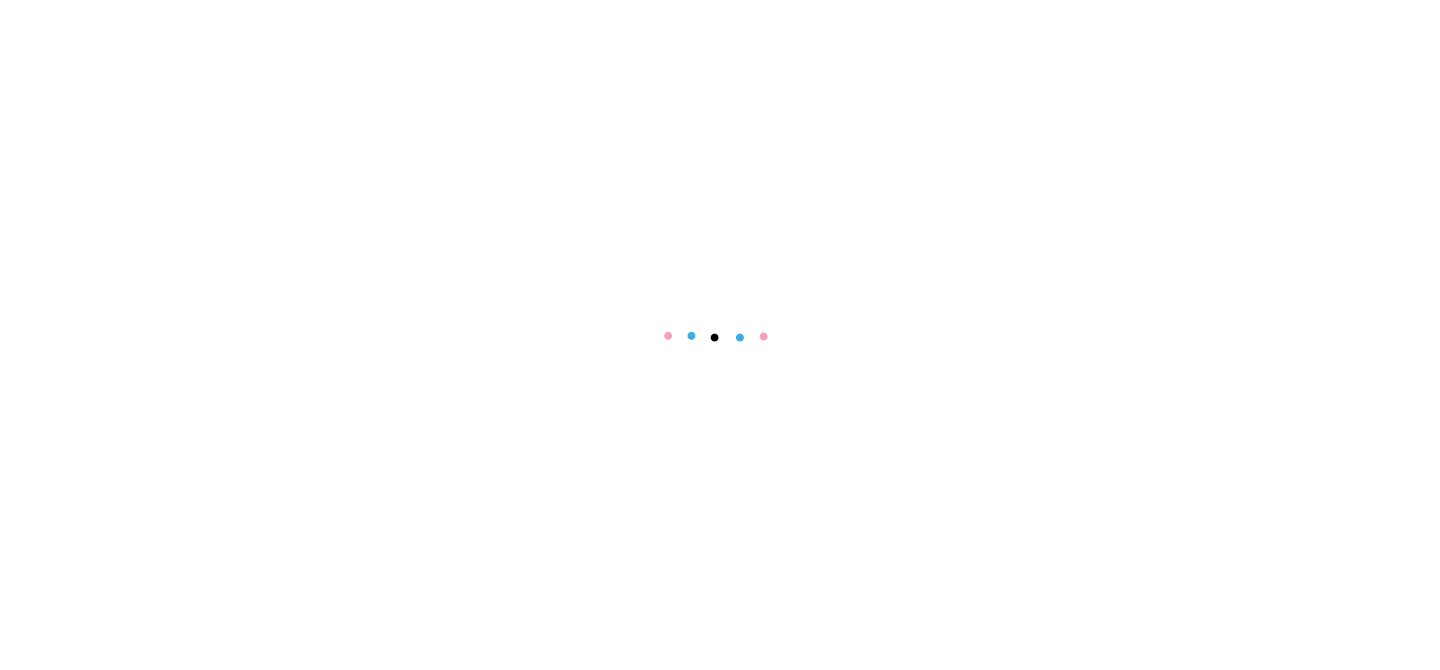 scroll, scrollTop: 0, scrollLeft: 0, axis: both 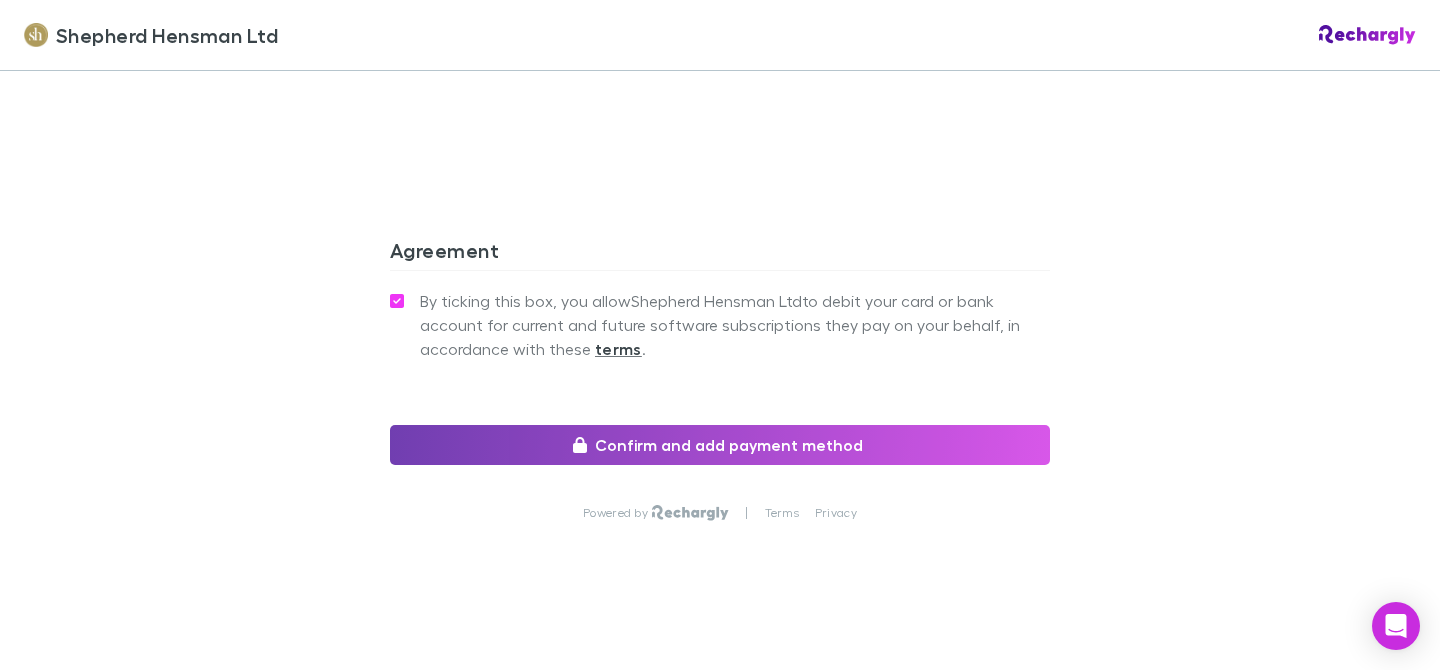 click on "Confirm and add payment method" at bounding box center (720, 445) 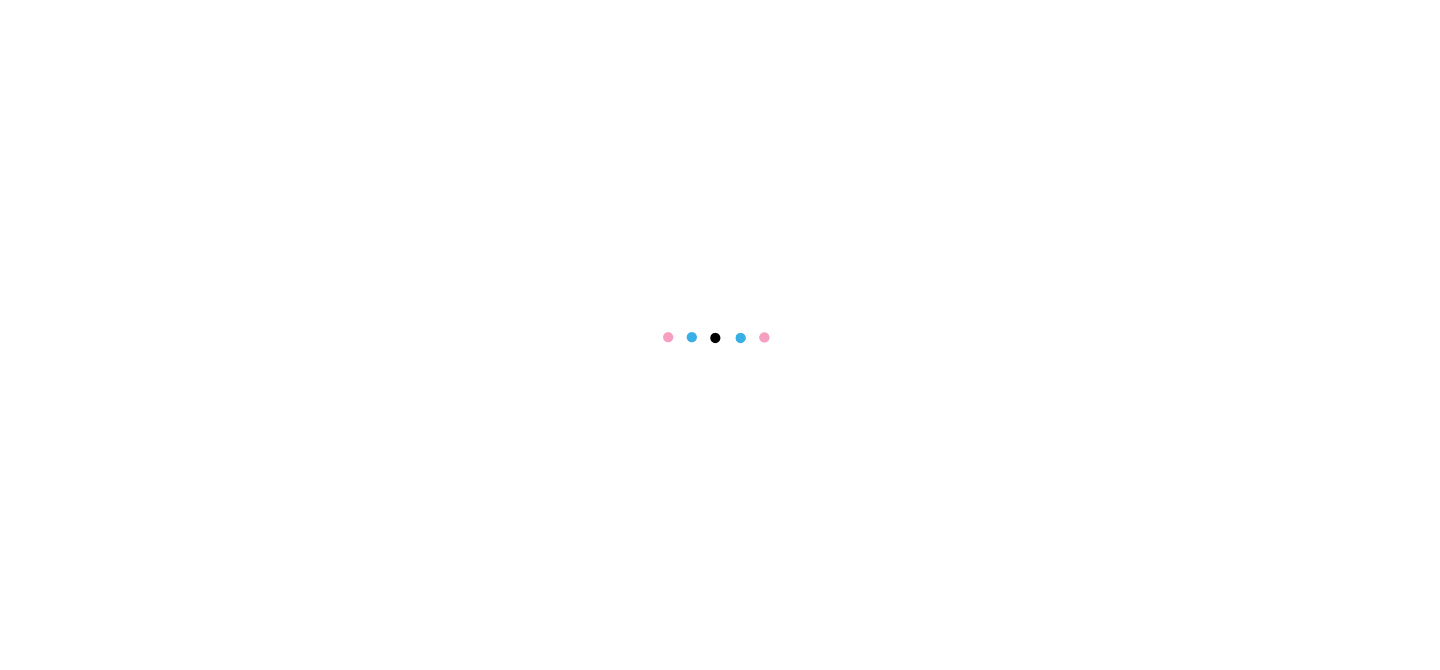 scroll, scrollTop: 0, scrollLeft: 0, axis: both 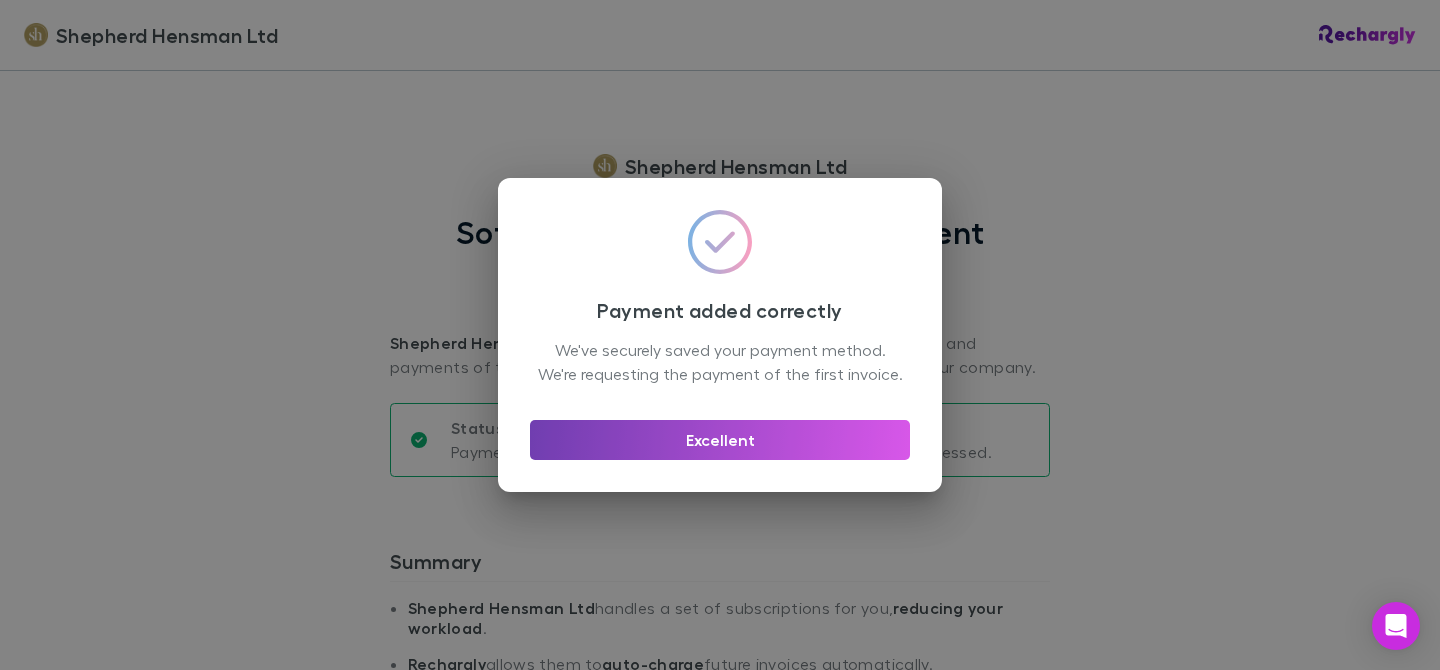 click on "Excellent" at bounding box center [720, 440] 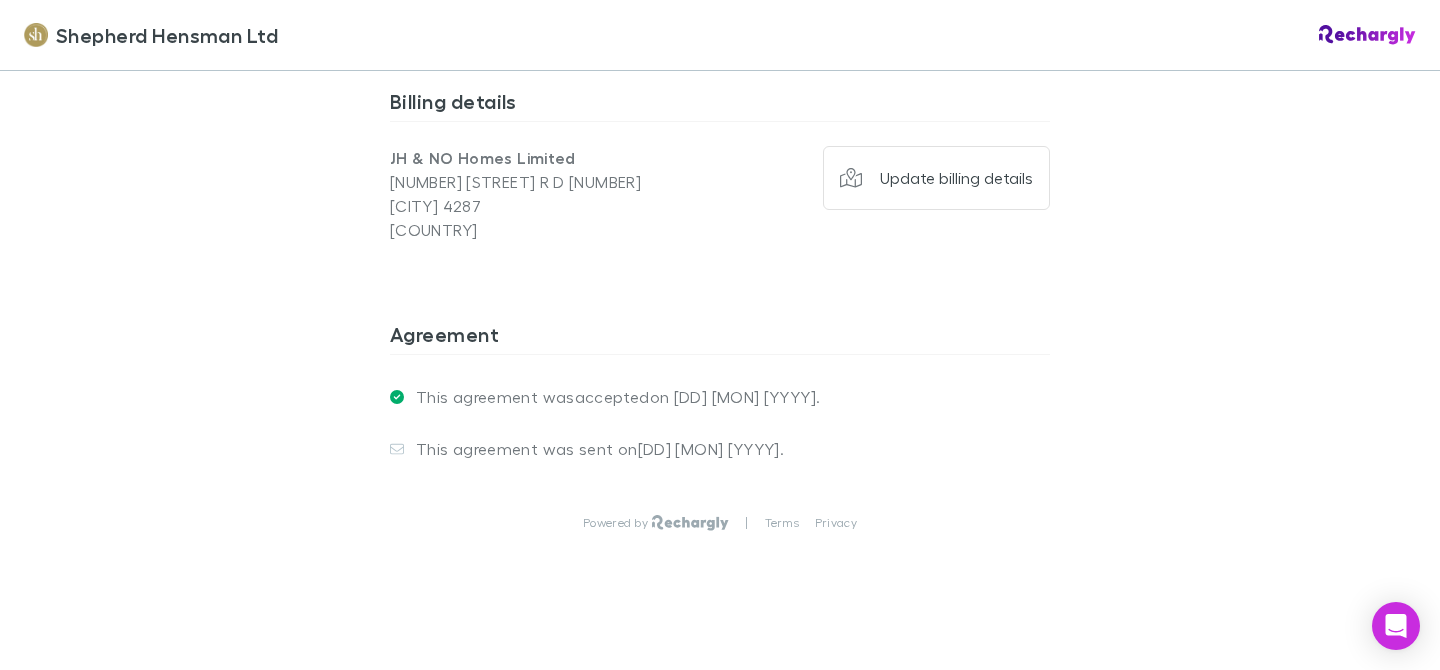 scroll, scrollTop: 1625, scrollLeft: 0, axis: vertical 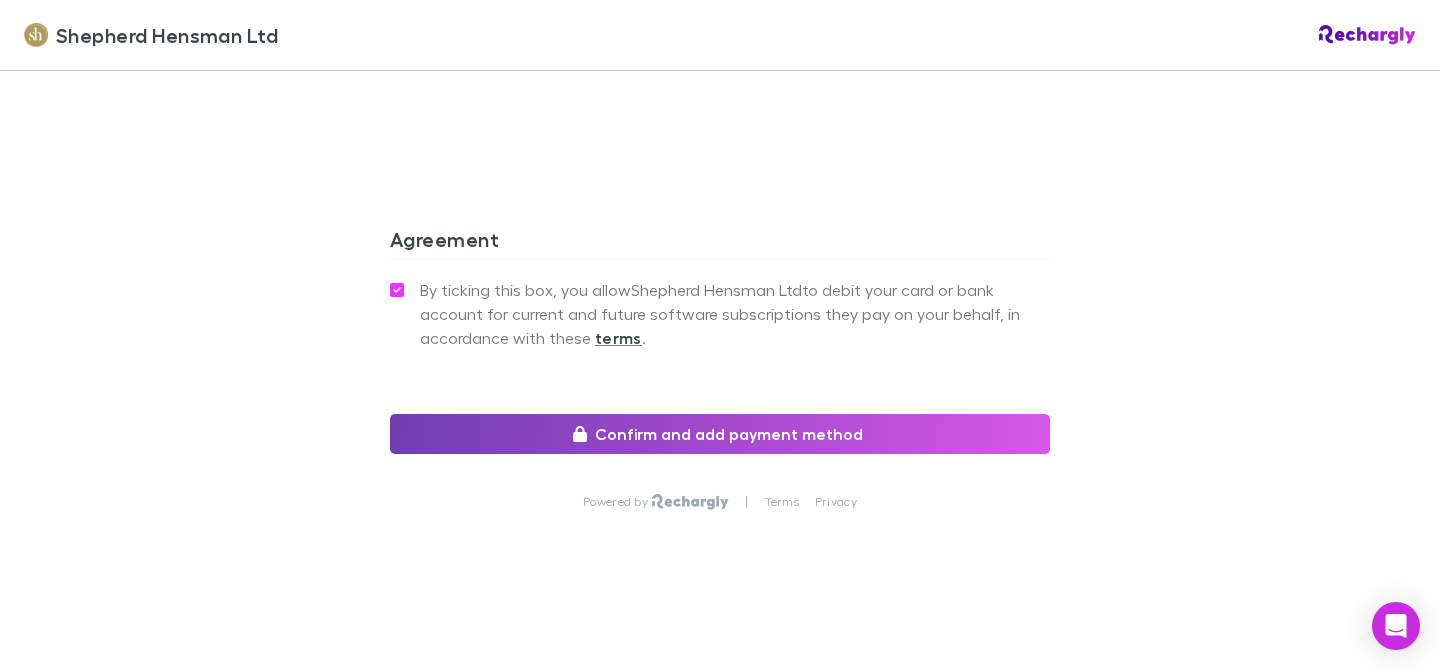 click on "Confirm and add payment method" at bounding box center (720, 434) 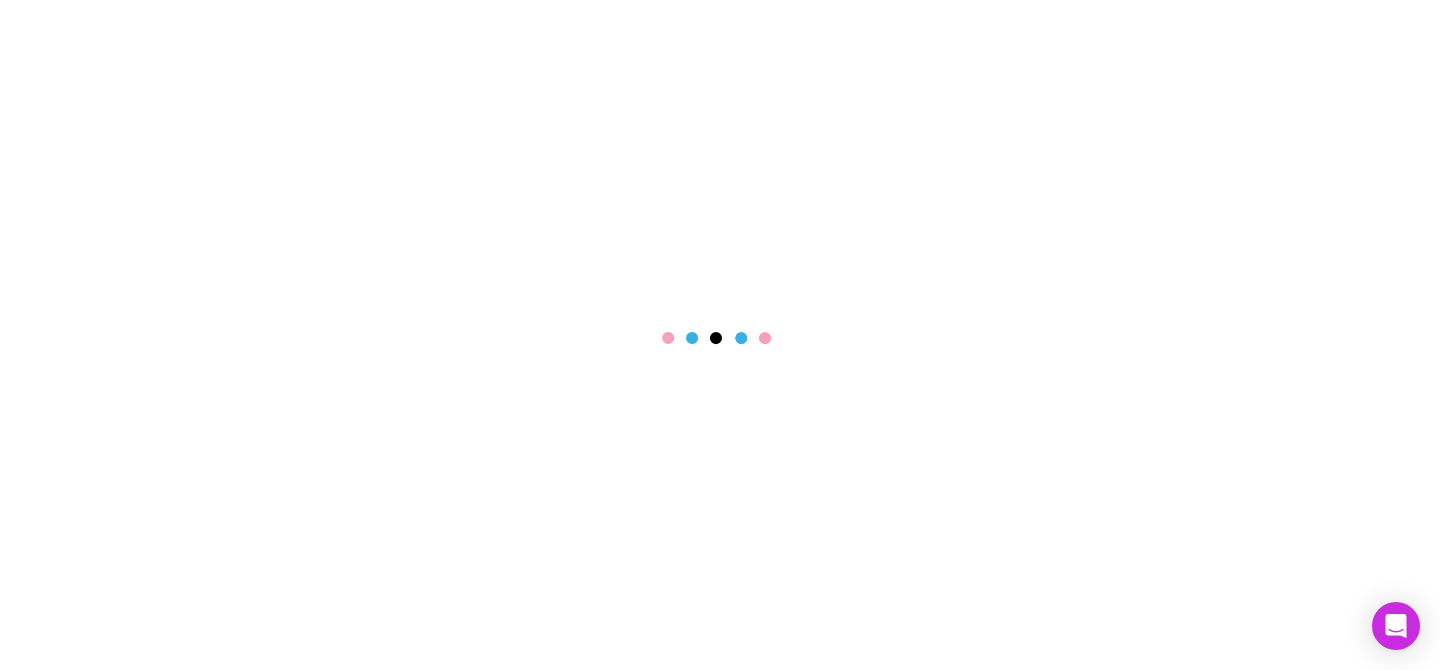scroll, scrollTop: 0, scrollLeft: 0, axis: both 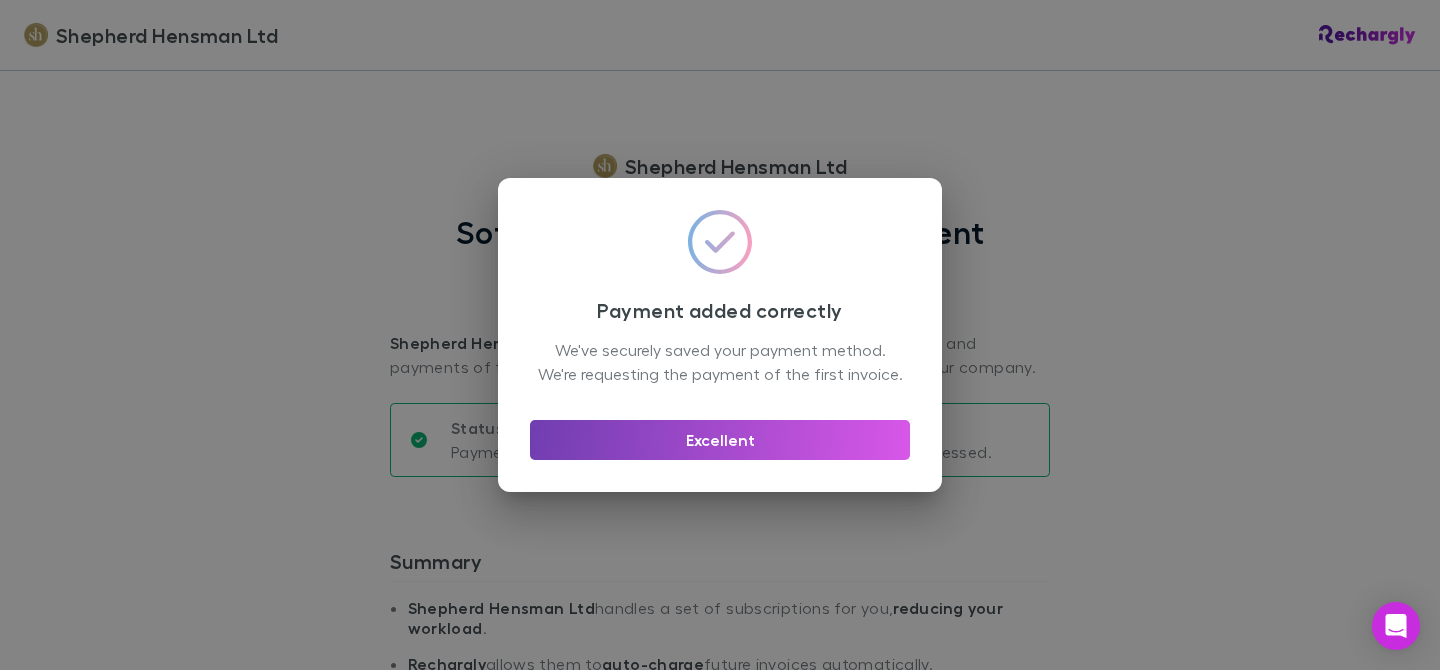 click on "Excellent" at bounding box center (720, 440) 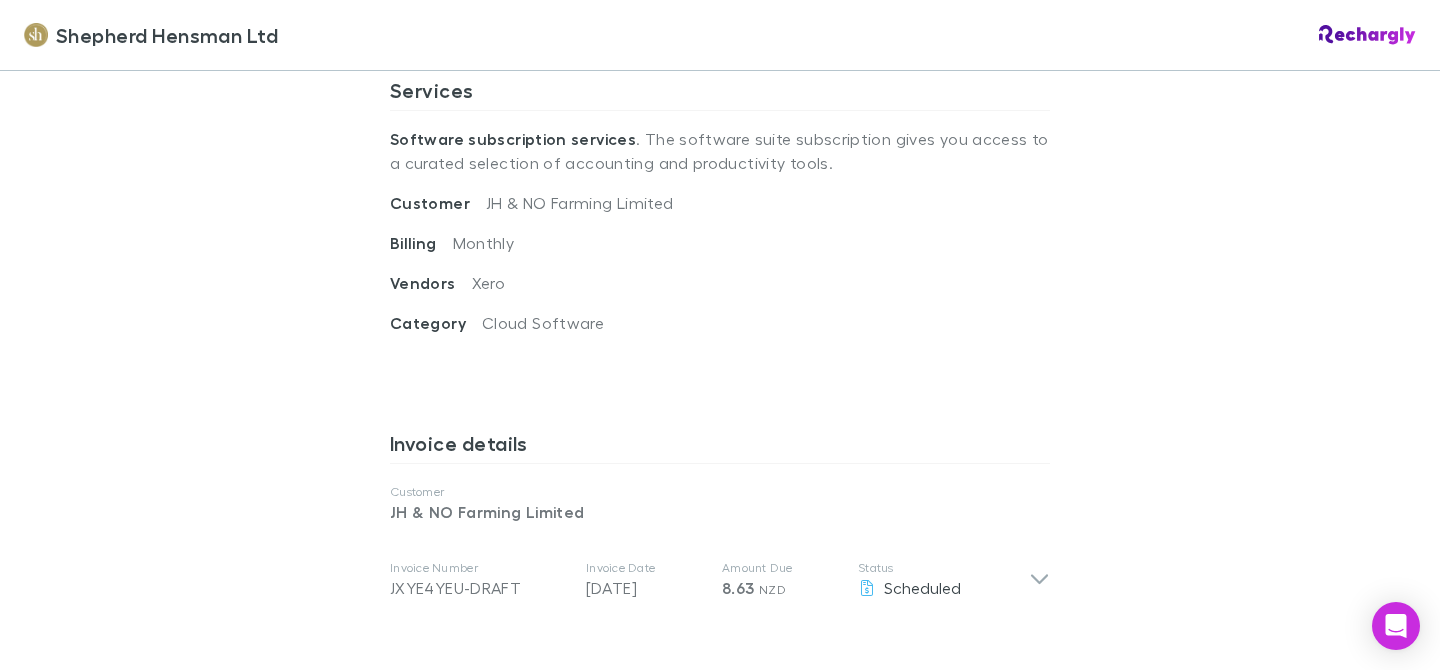 scroll, scrollTop: 759, scrollLeft: 0, axis: vertical 